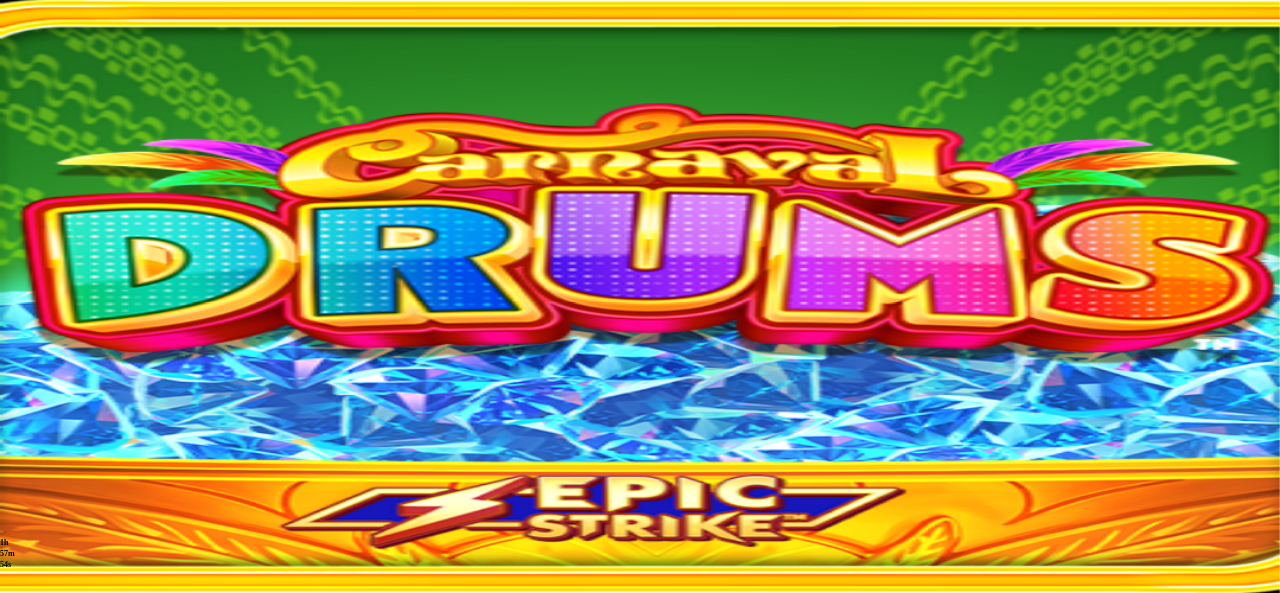 scroll, scrollTop: 0, scrollLeft: 0, axis: both 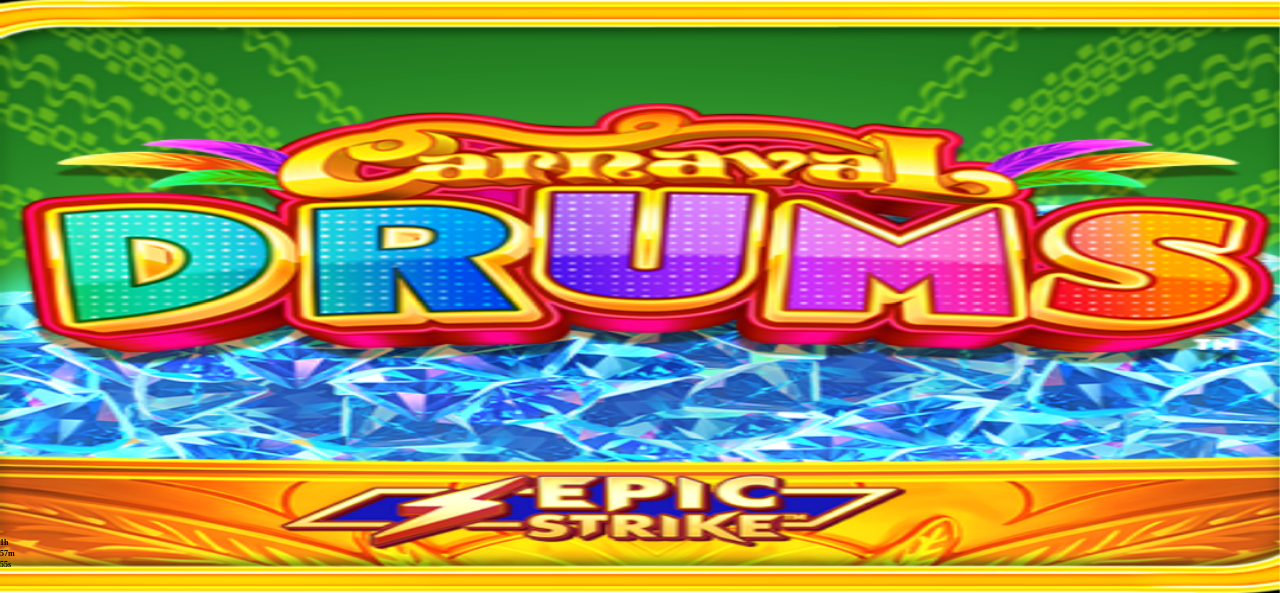 click on "Kasino" at bounding box center [70, 266] 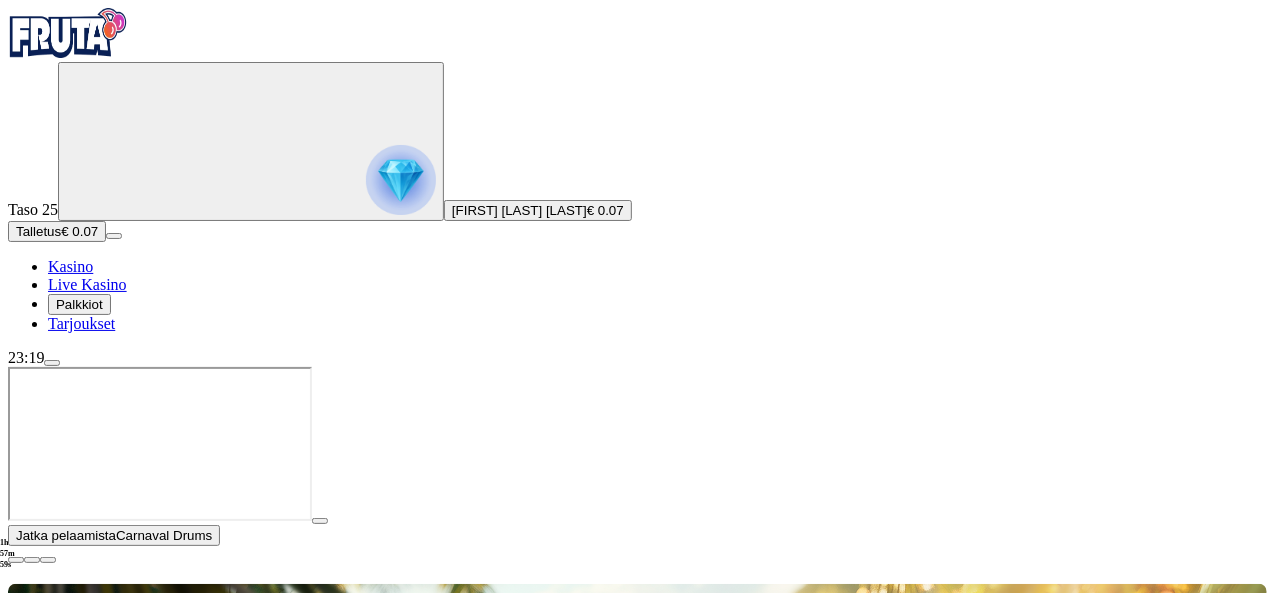 click at bounding box center [401, 180] 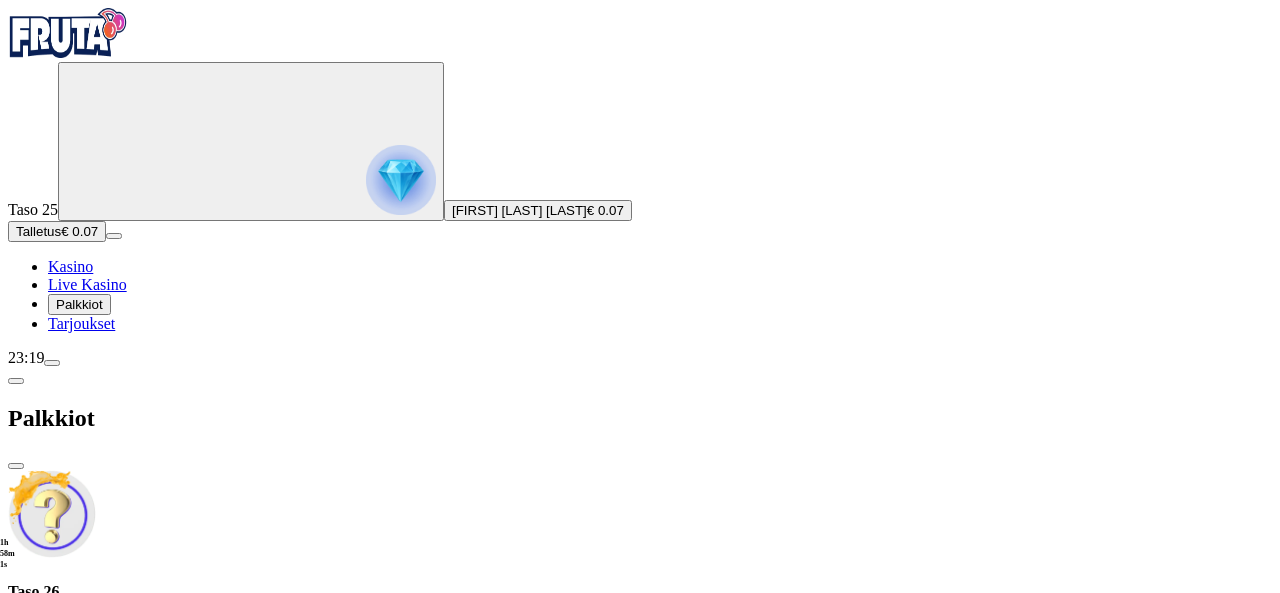 click at bounding box center [16, 466] 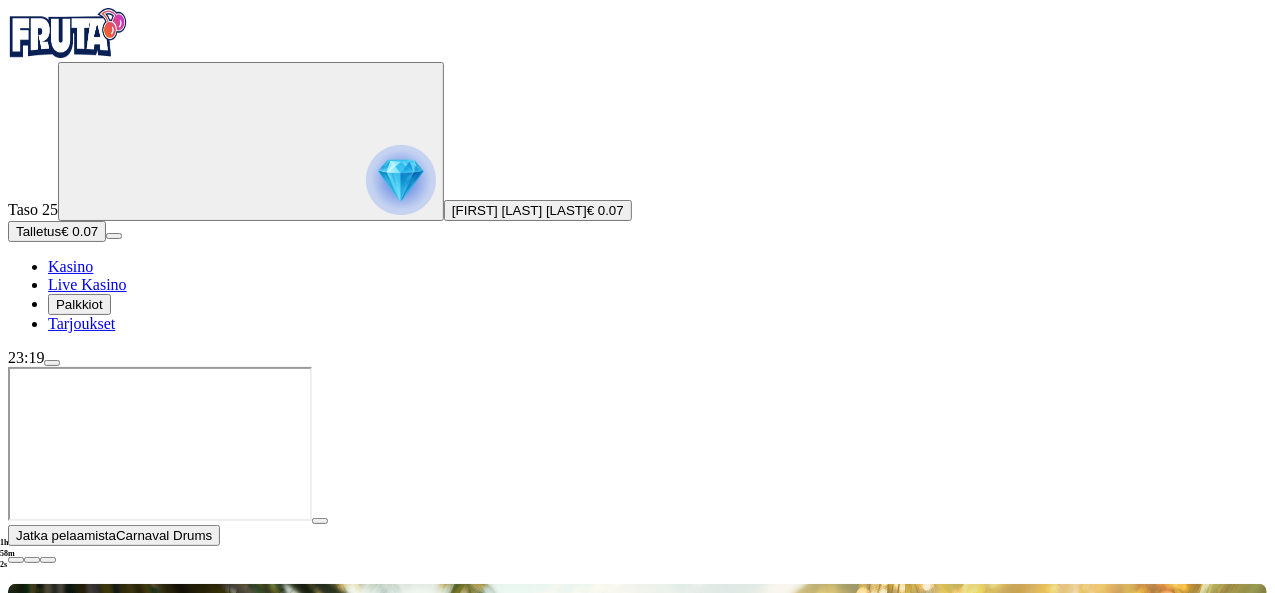 click at bounding box center [52, 363] 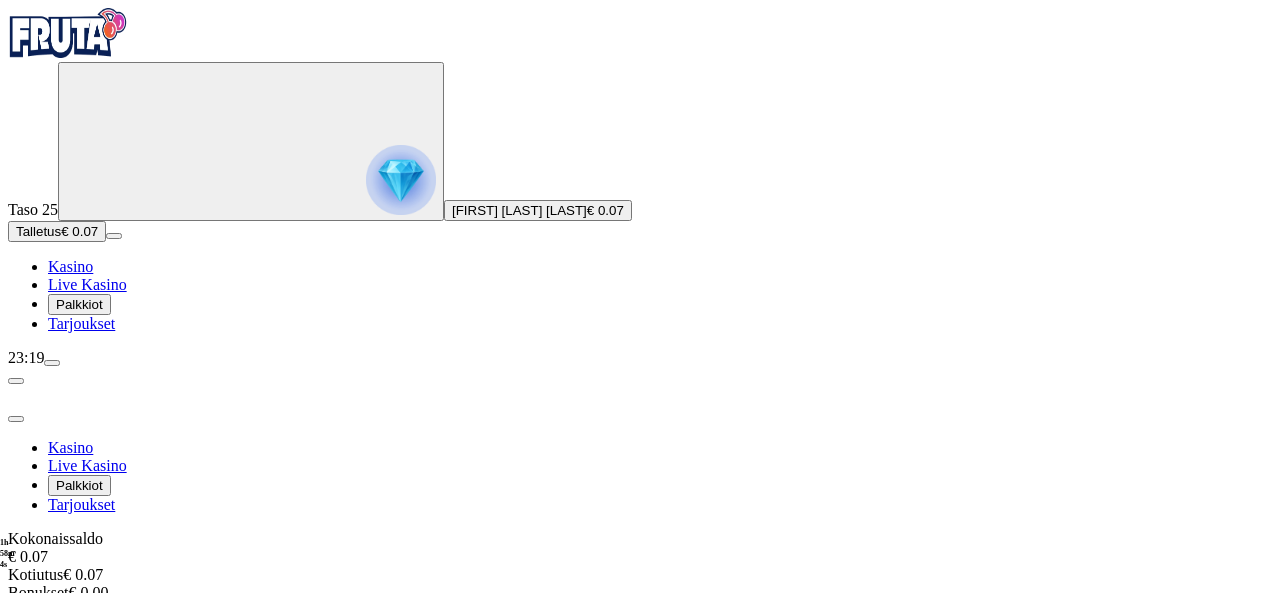 click at bounding box center [52, 363] 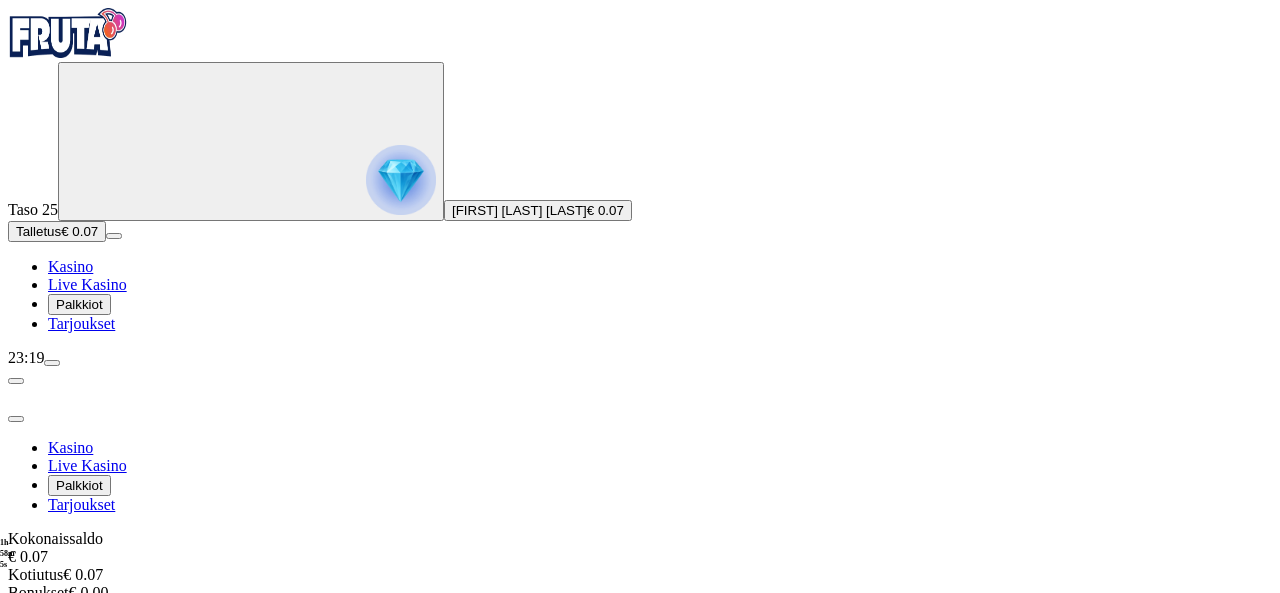 click at bounding box center (640, 865) 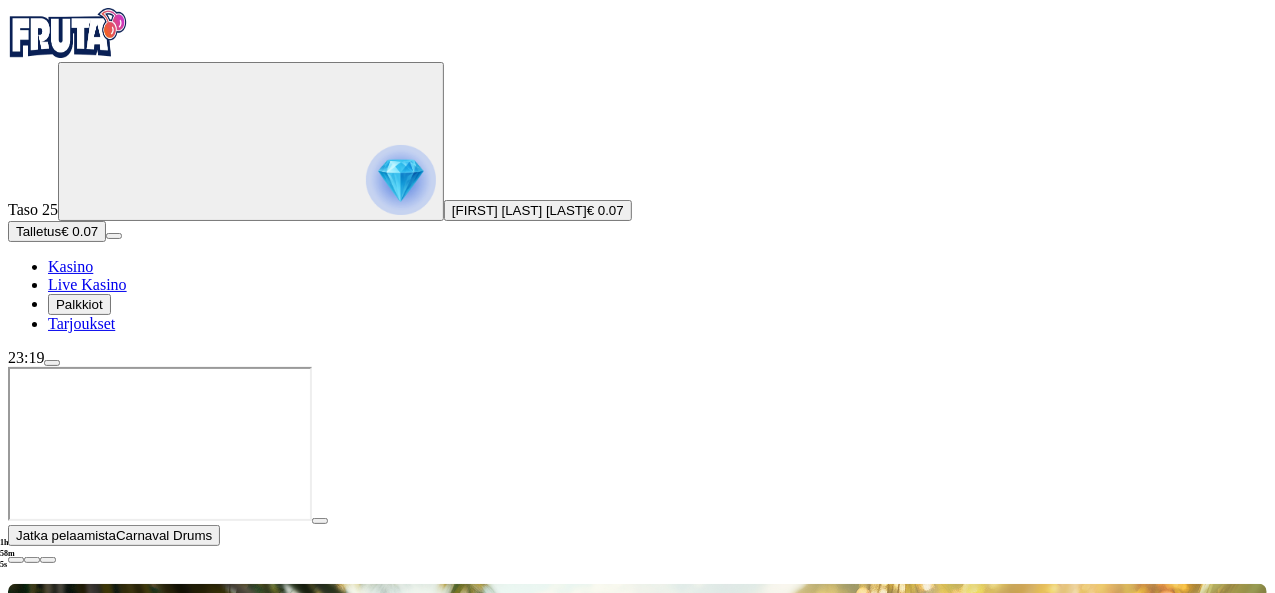 click on "***" at bounding box center [518, 824] 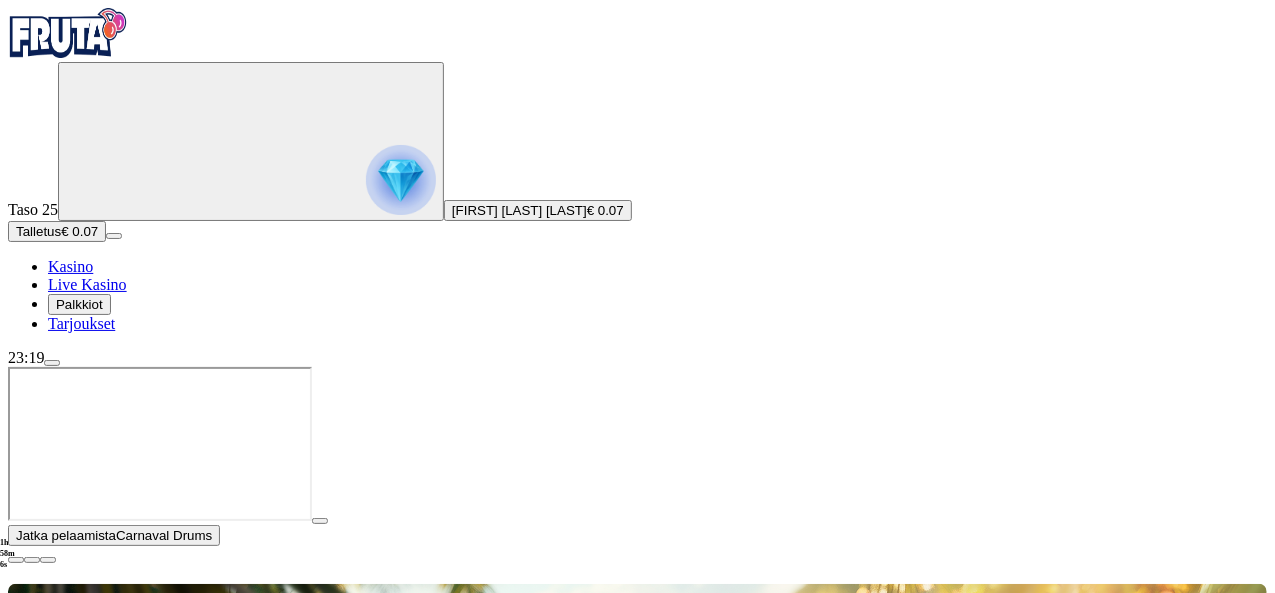 click on "***" at bounding box center (518, 824) 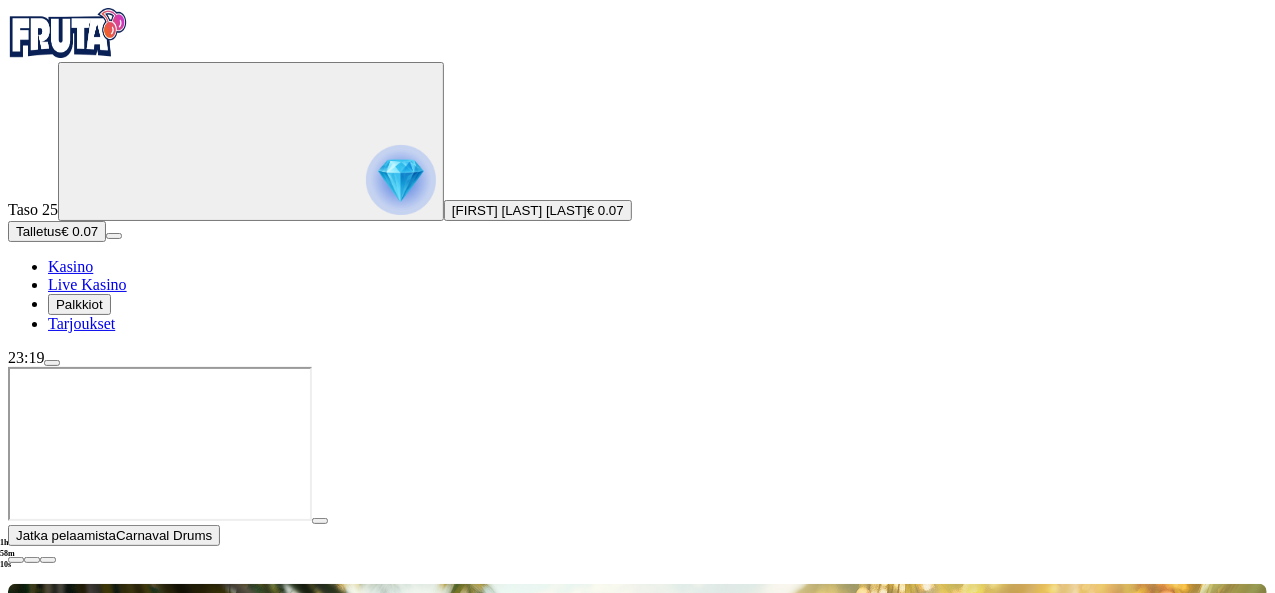 type on "**" 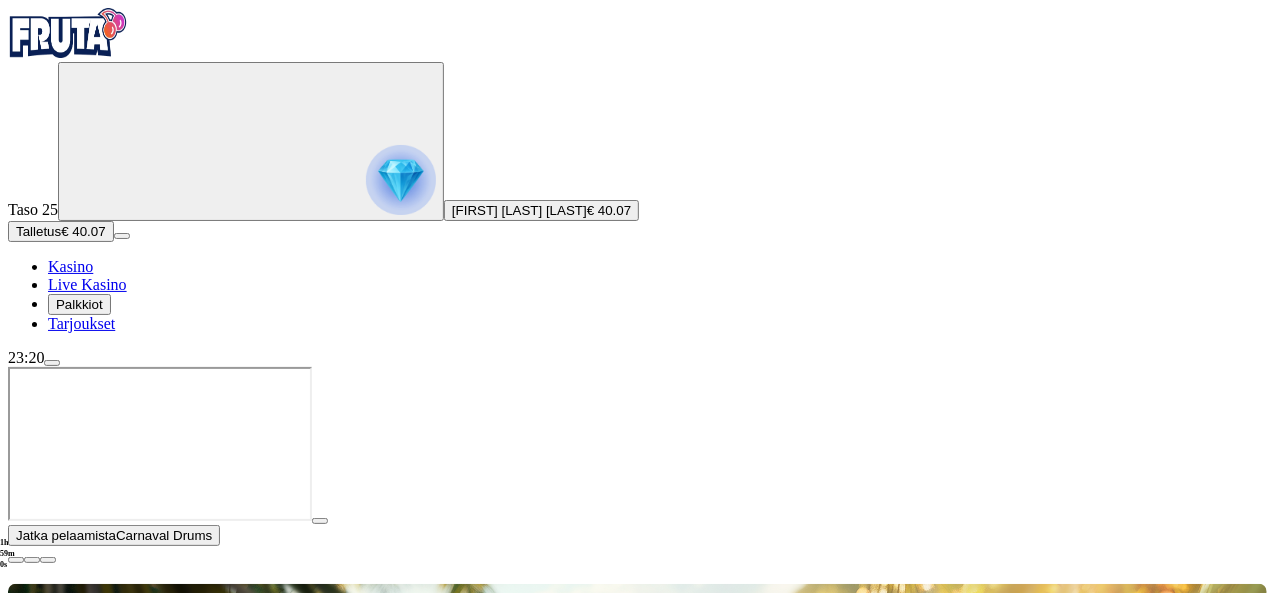 click at bounding box center (16, 560) 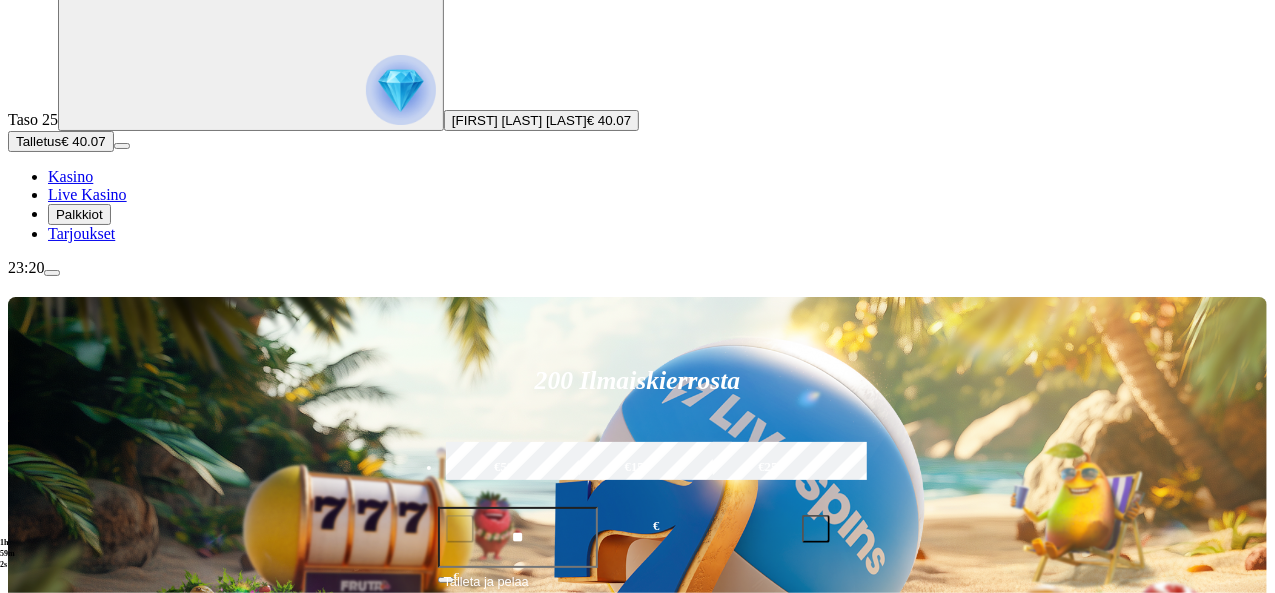scroll, scrollTop: 100, scrollLeft: 0, axis: vertical 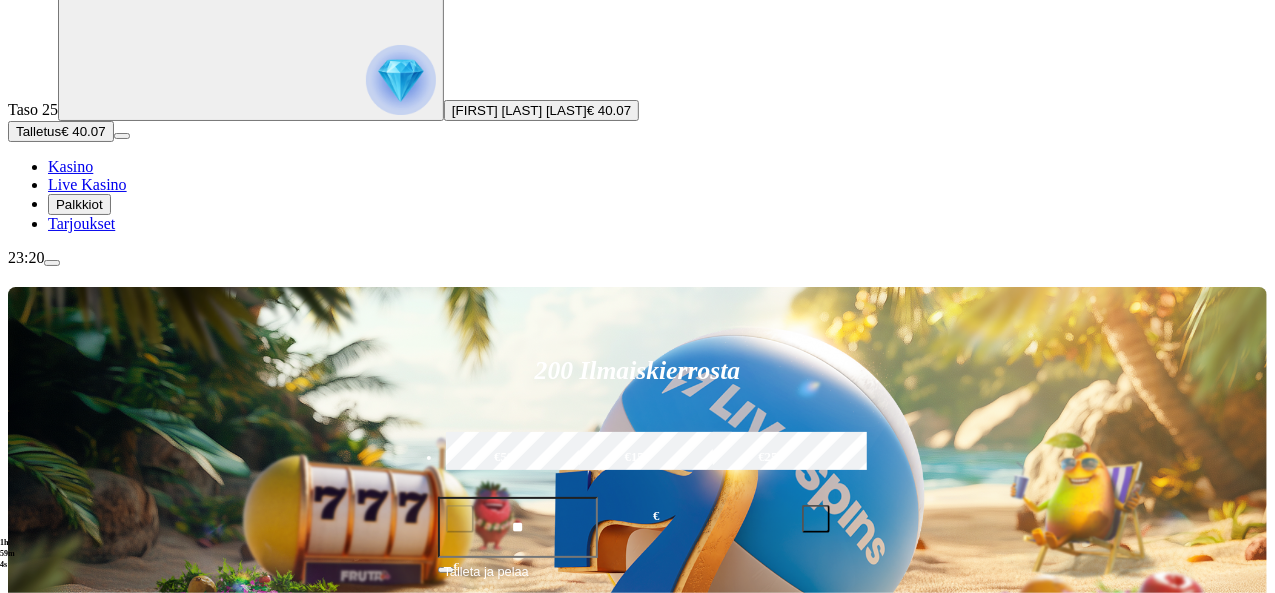 click at bounding box center (32, 970) 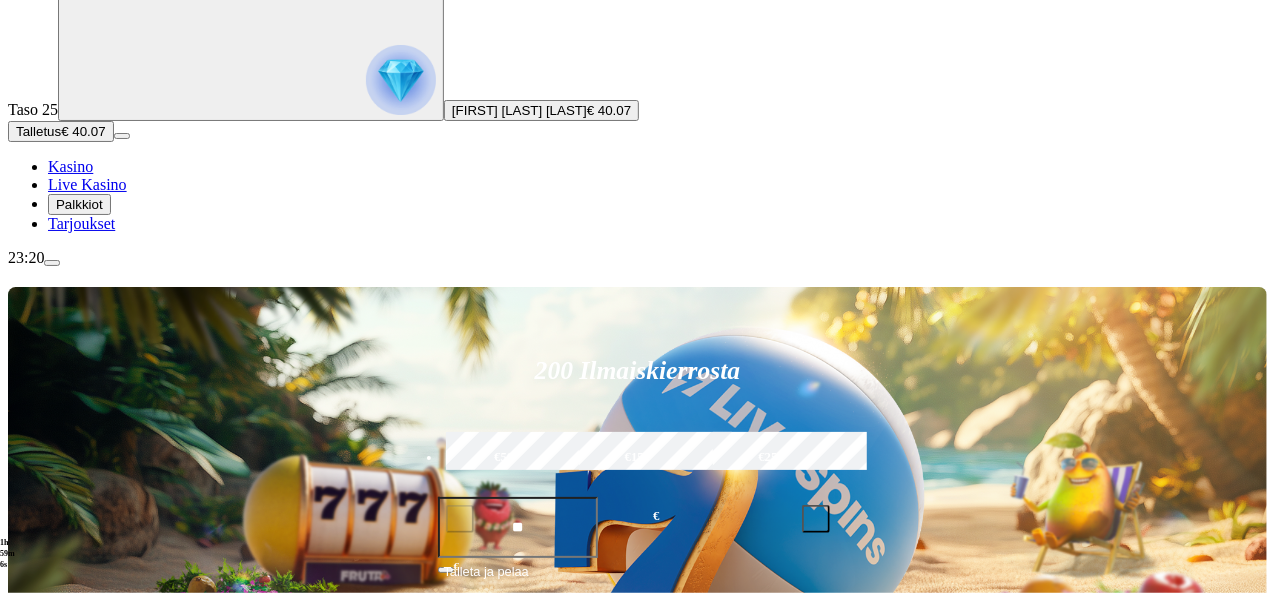 click on "Pelaa nyt" at bounding box center (-687, 1970) 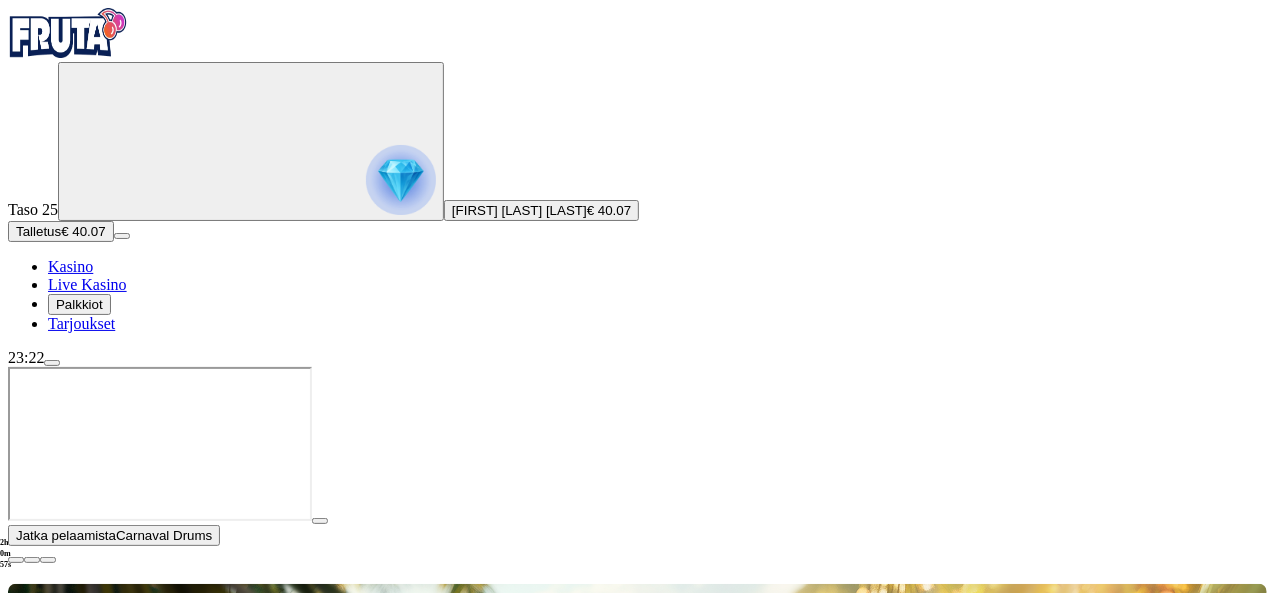 click at bounding box center (16, 560) 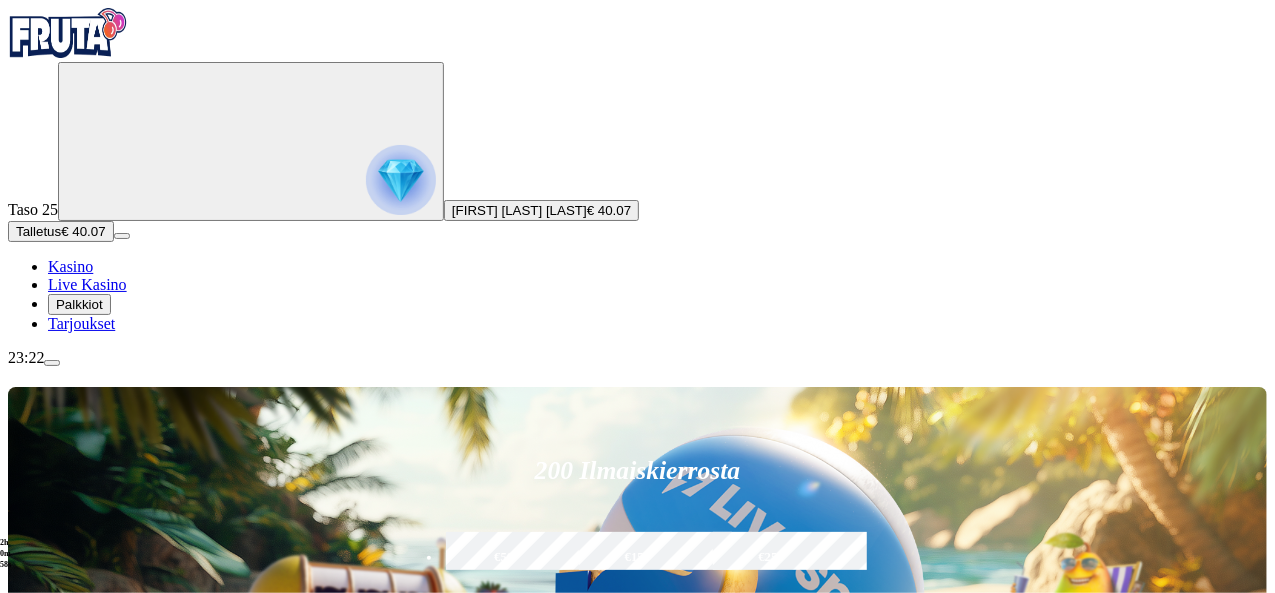 click on "Pelaa nyt" at bounding box center [77, 1306] 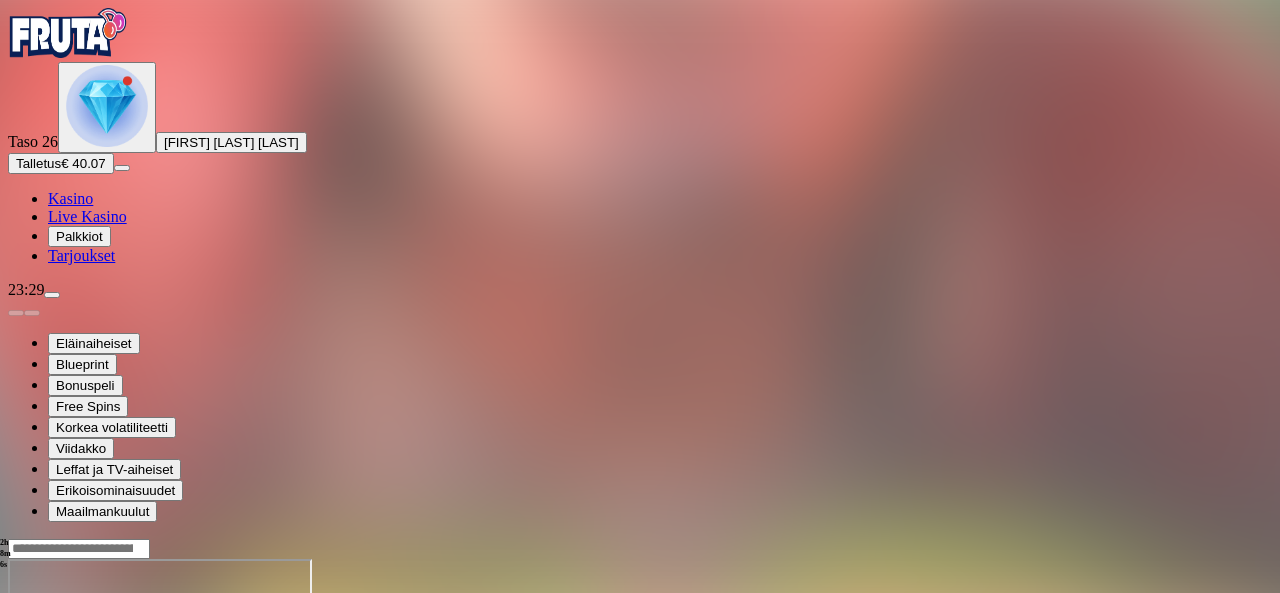 click at bounding box center [107, 106] 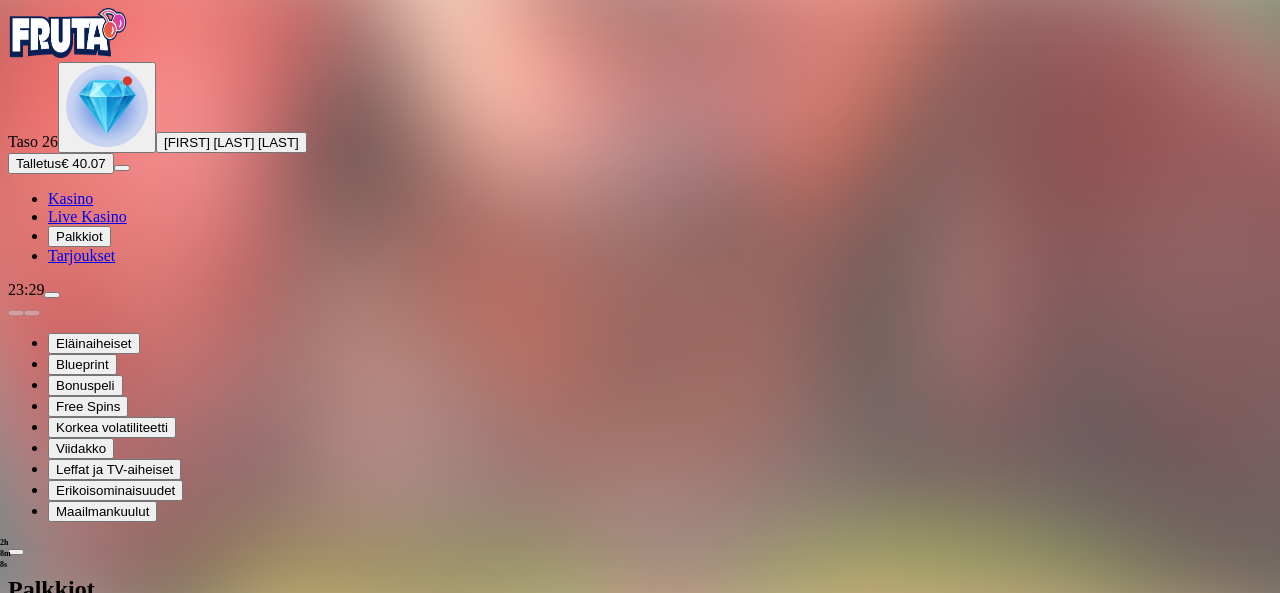 click at bounding box center [112, 842] 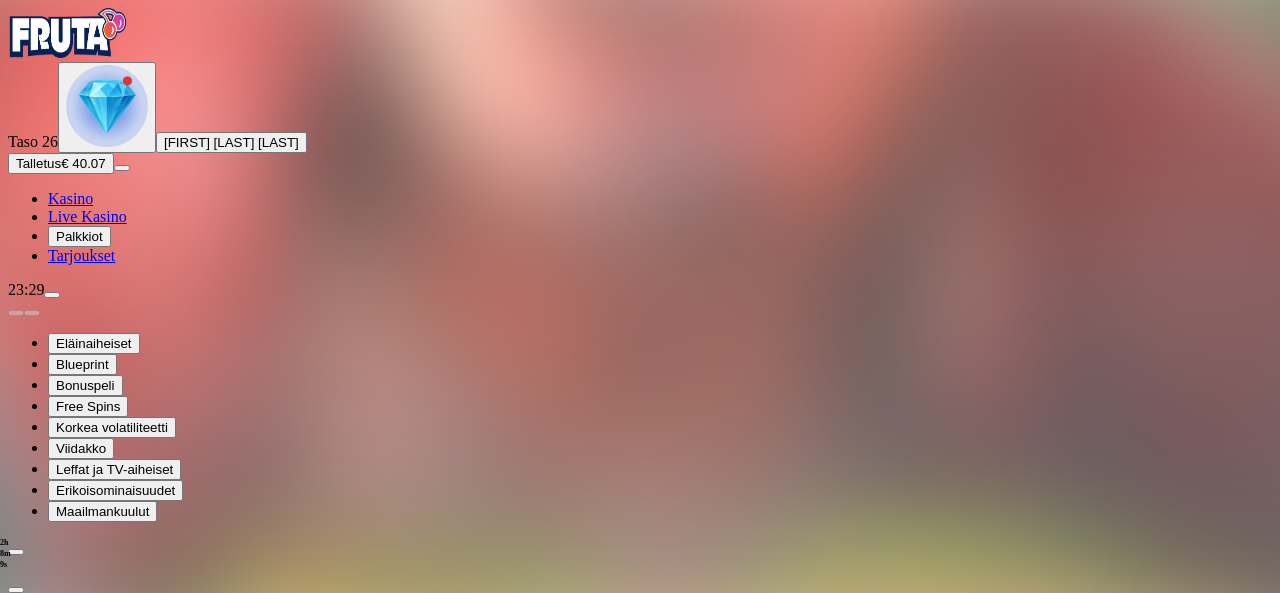 click on "Avaa palkinto" at bounding box center (640, 1034) 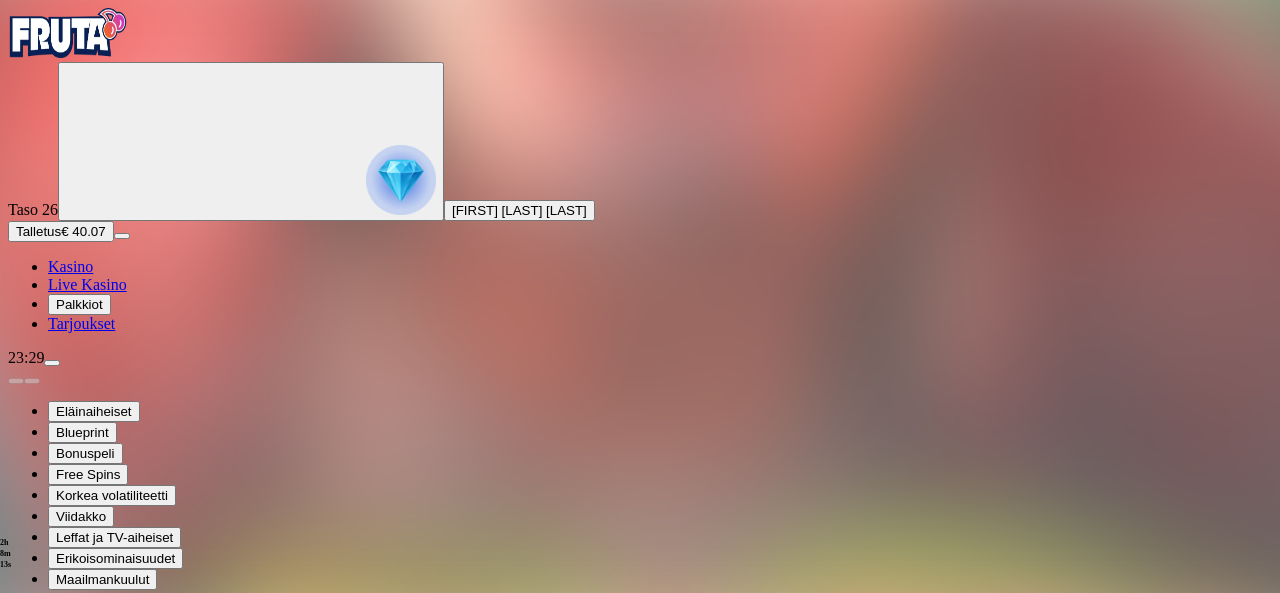click at bounding box center (88, 1306) 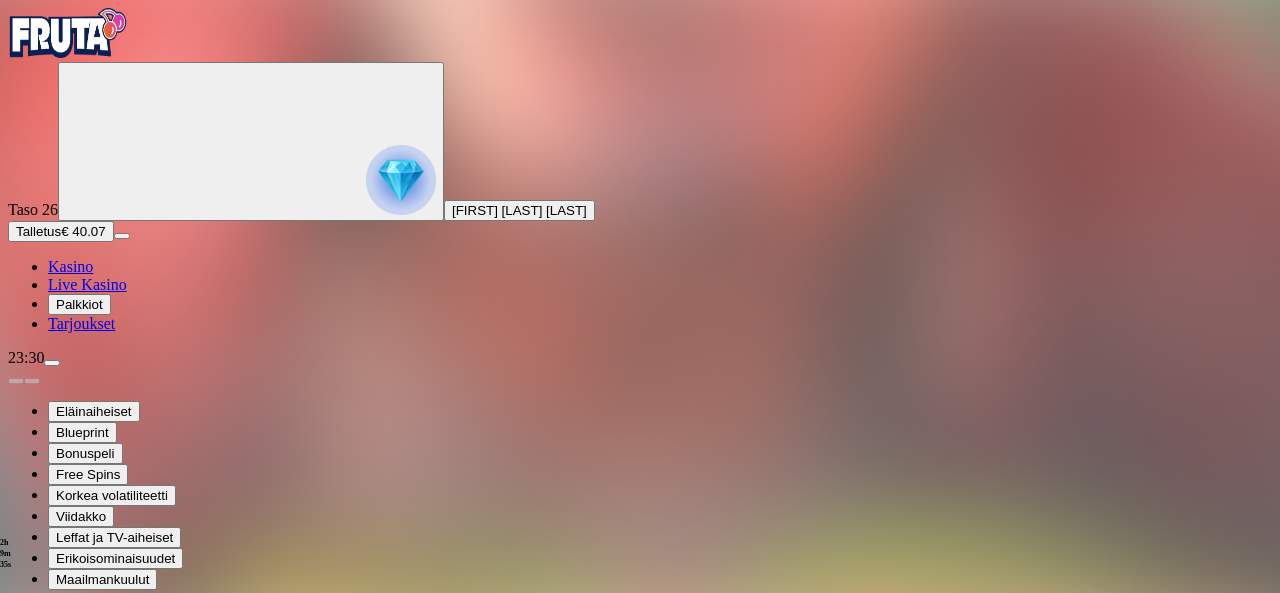 click on "Kasino" at bounding box center [70, 266] 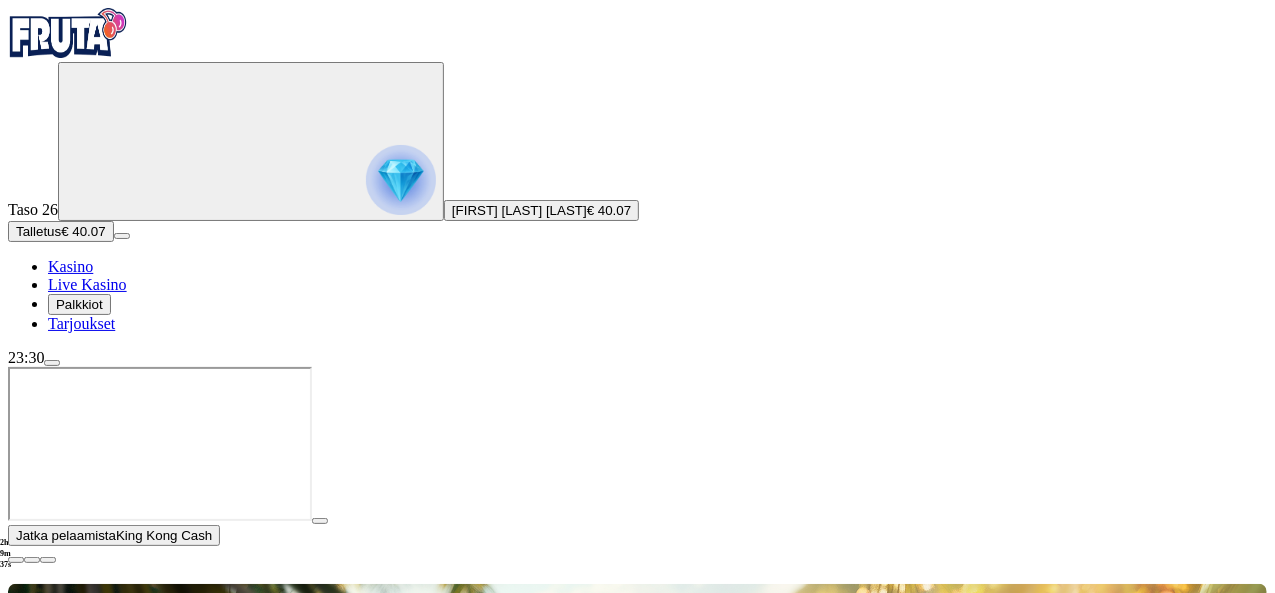 click at bounding box center (16, 560) 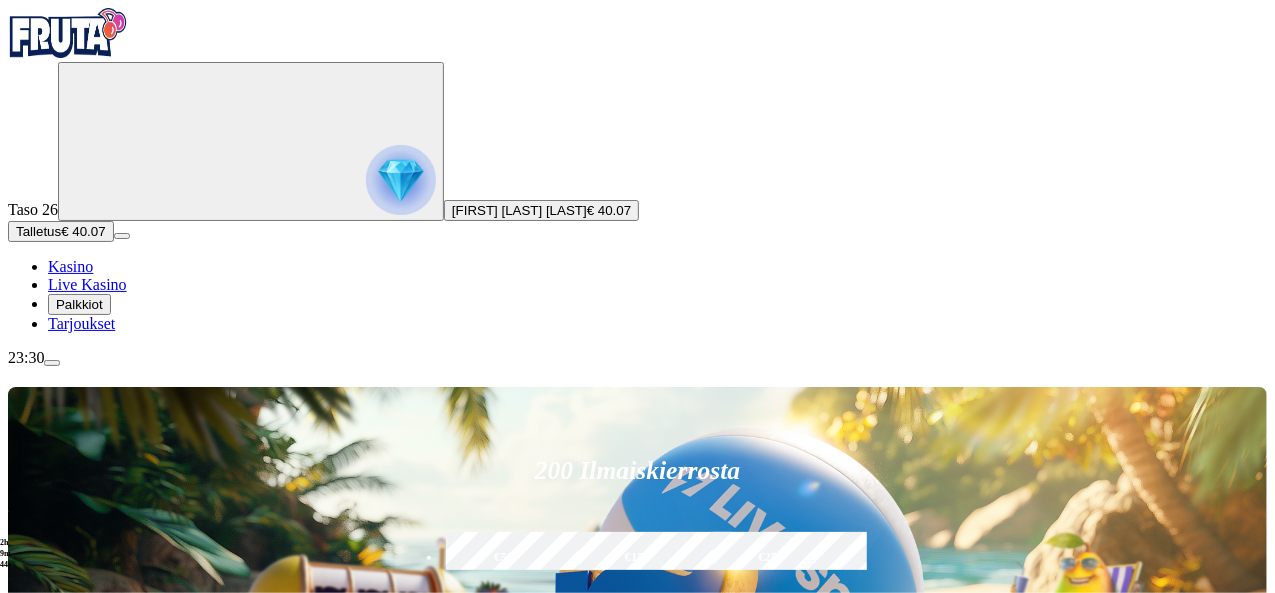 click on "Pelaa nyt" at bounding box center (77, 1211) 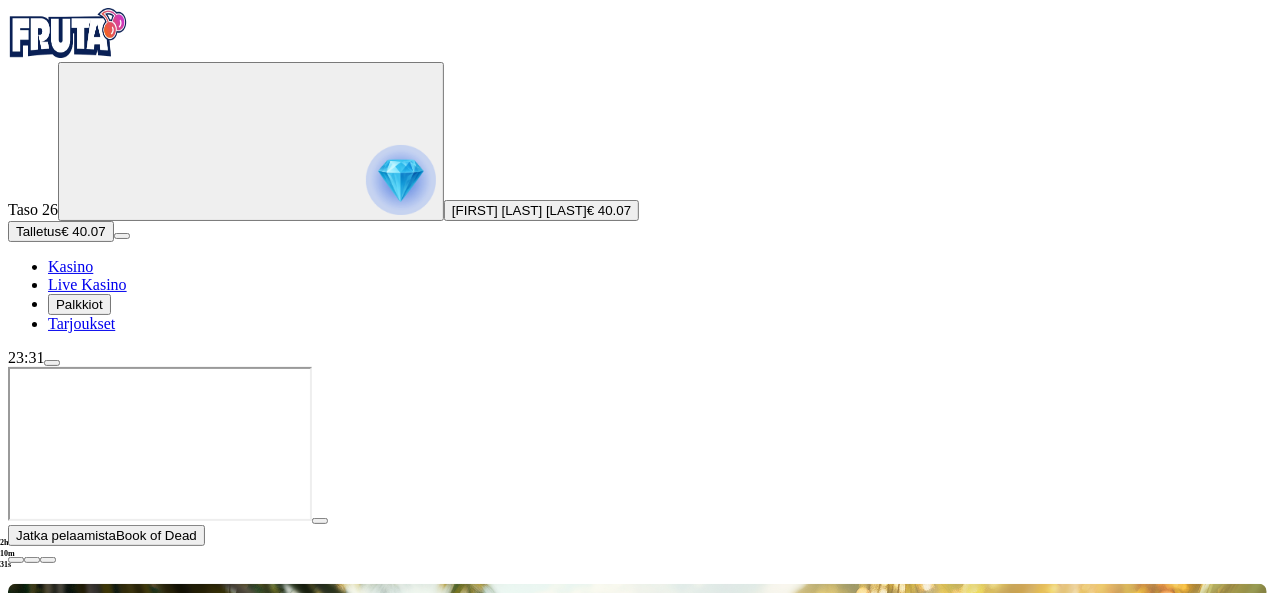 click at bounding box center [401, 180] 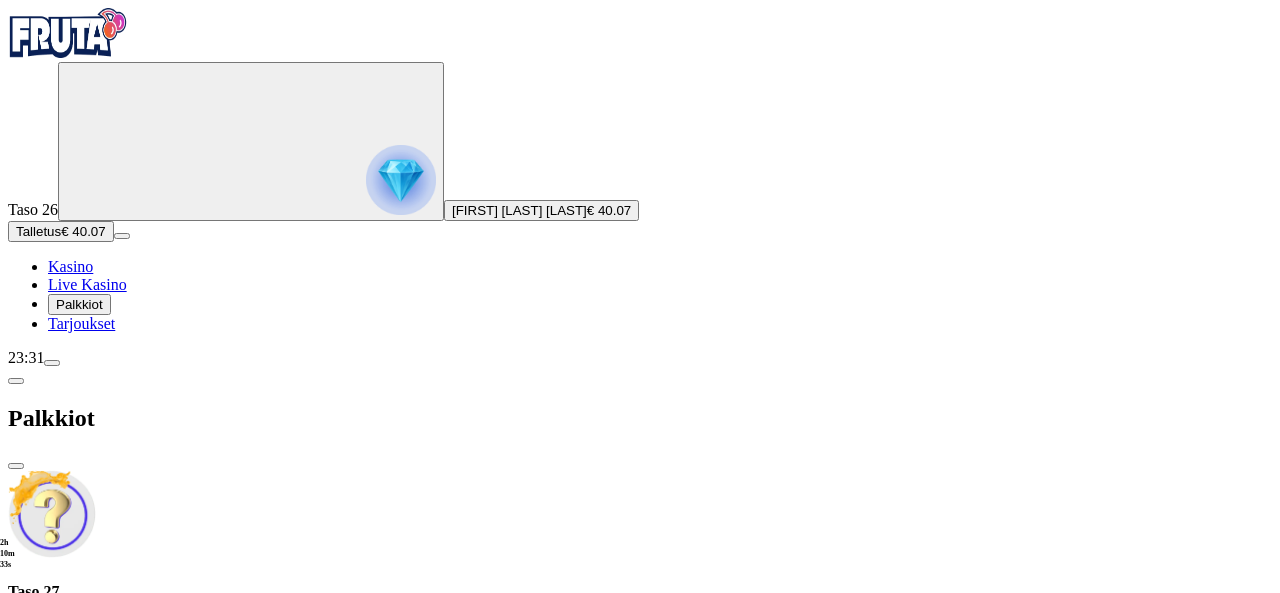 click at bounding box center [640, 674] 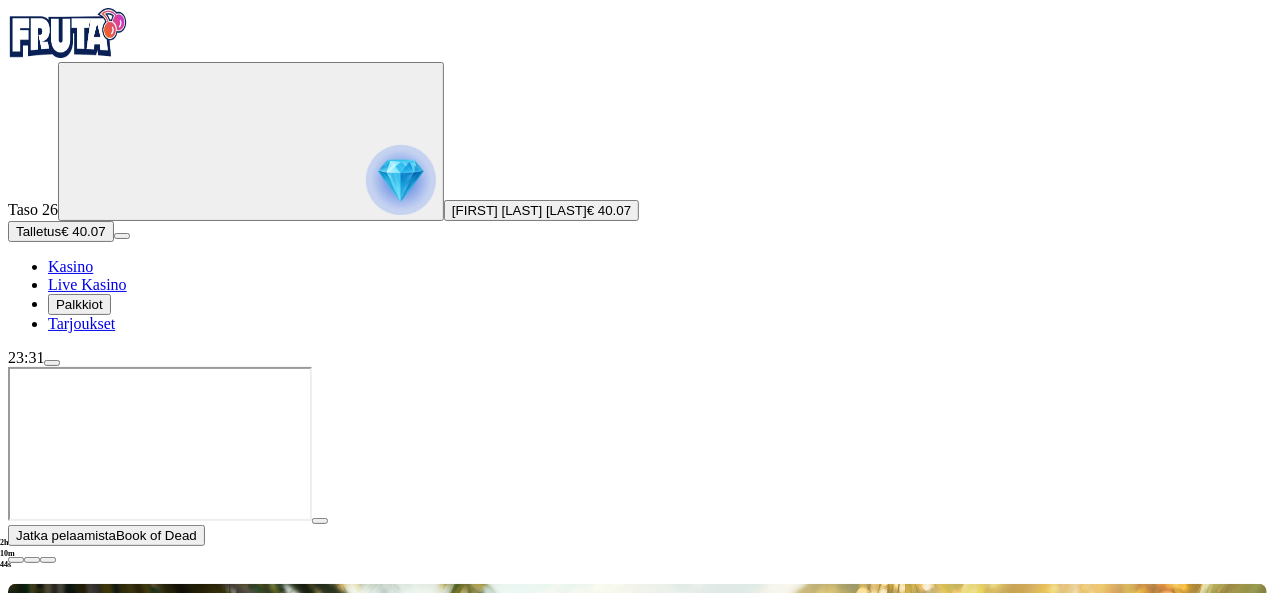 click on "***" at bounding box center [518, 824] 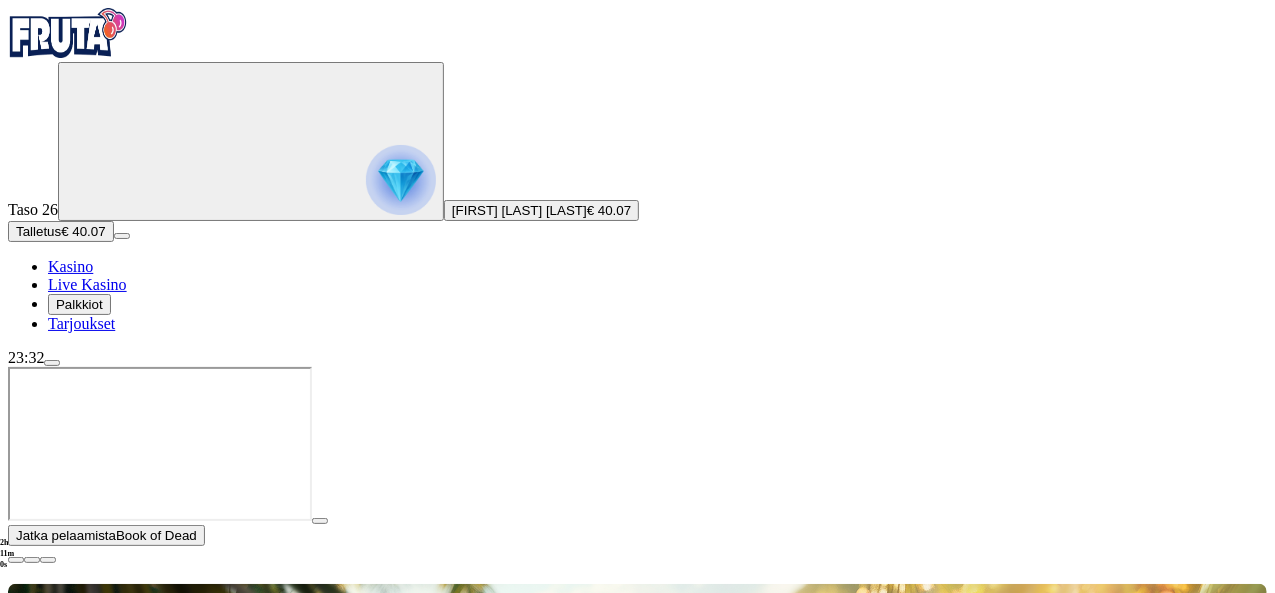 click at bounding box center (16, 560) 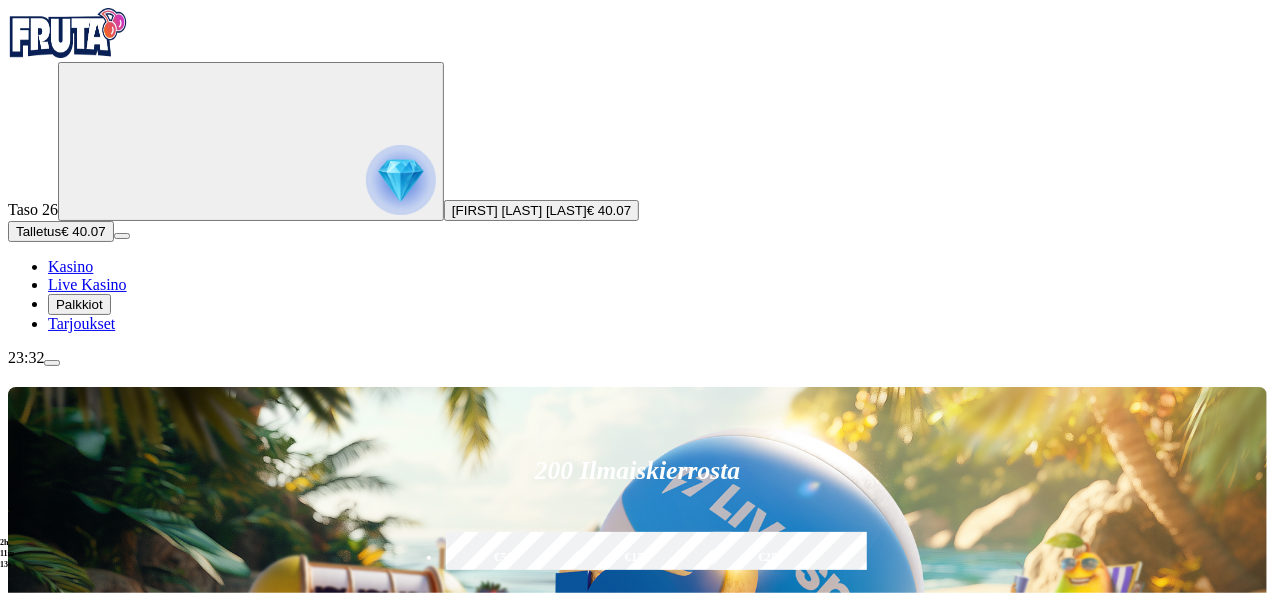 type on "**" 